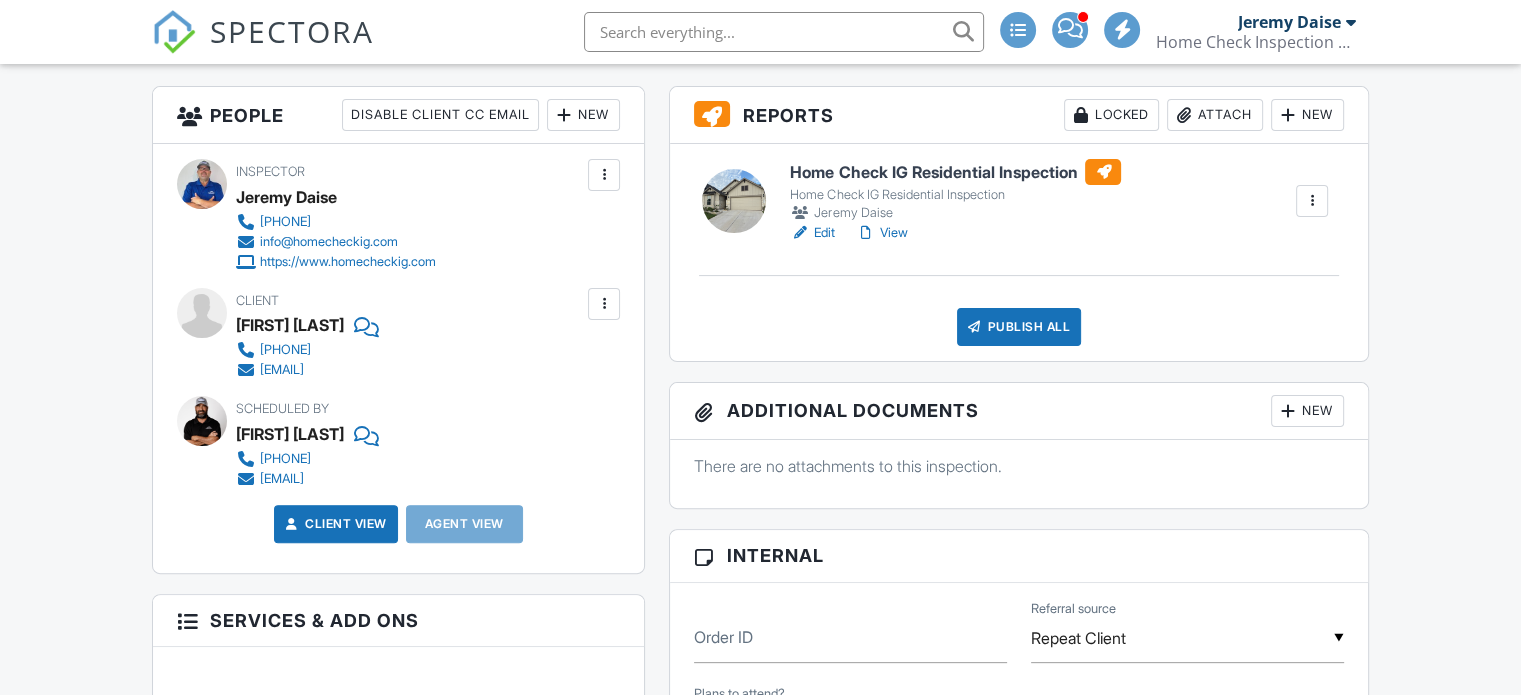 scroll, scrollTop: 500, scrollLeft: 0, axis: vertical 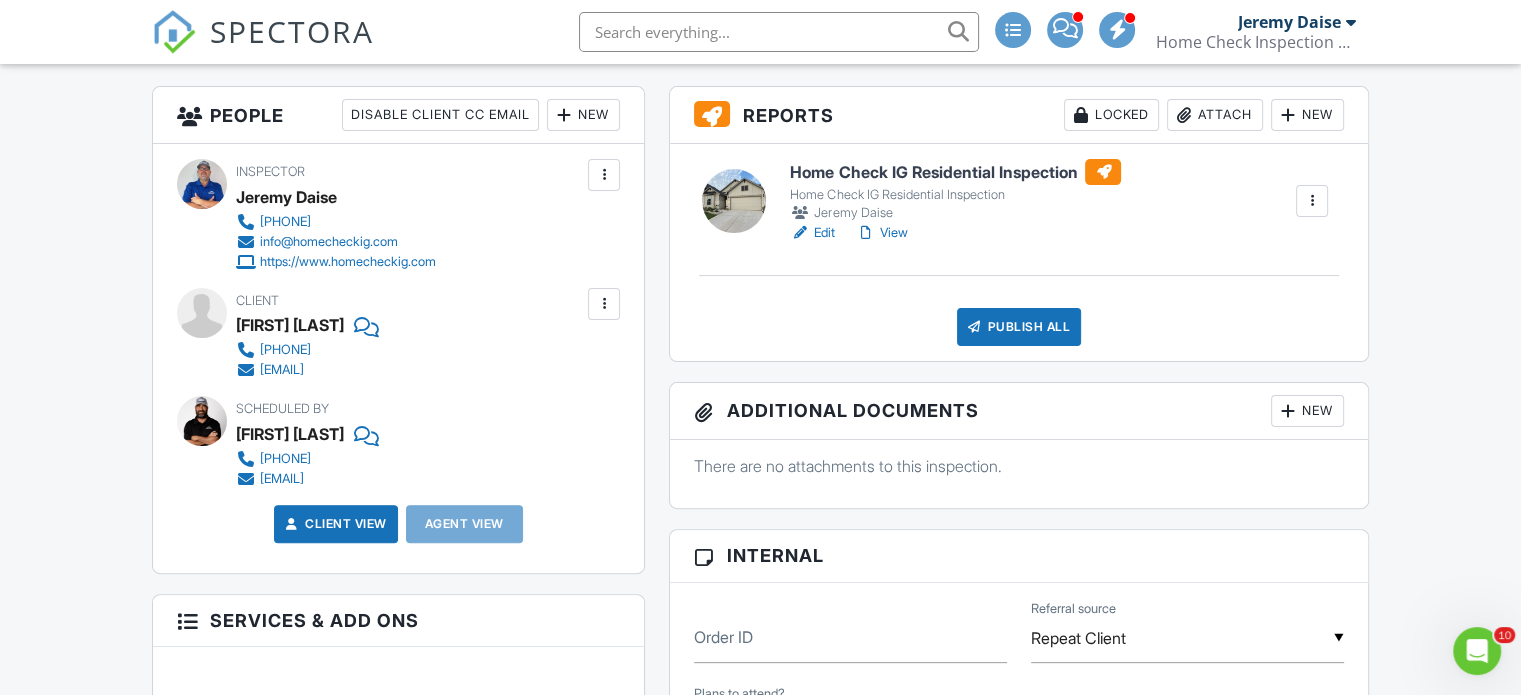click on "Publish All" at bounding box center (1019, 327) 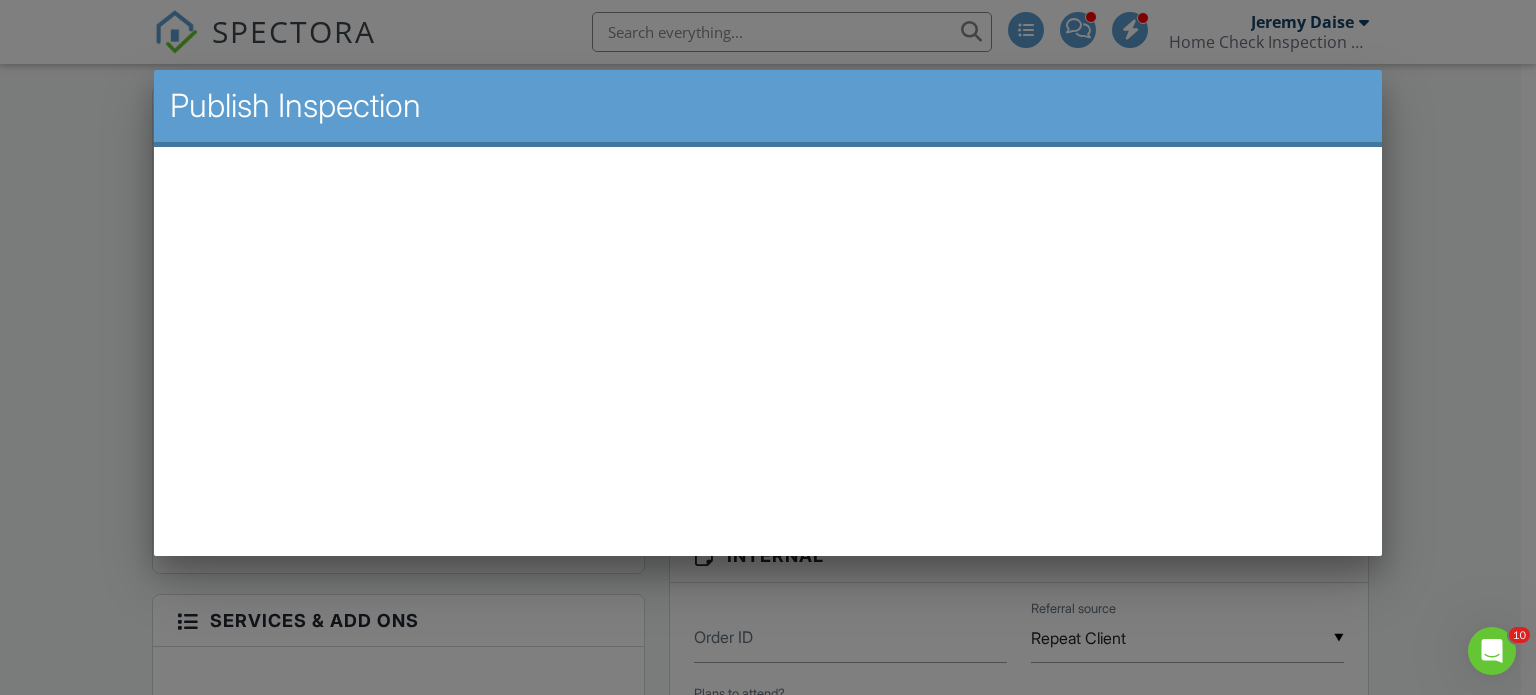 scroll, scrollTop: 0, scrollLeft: 0, axis: both 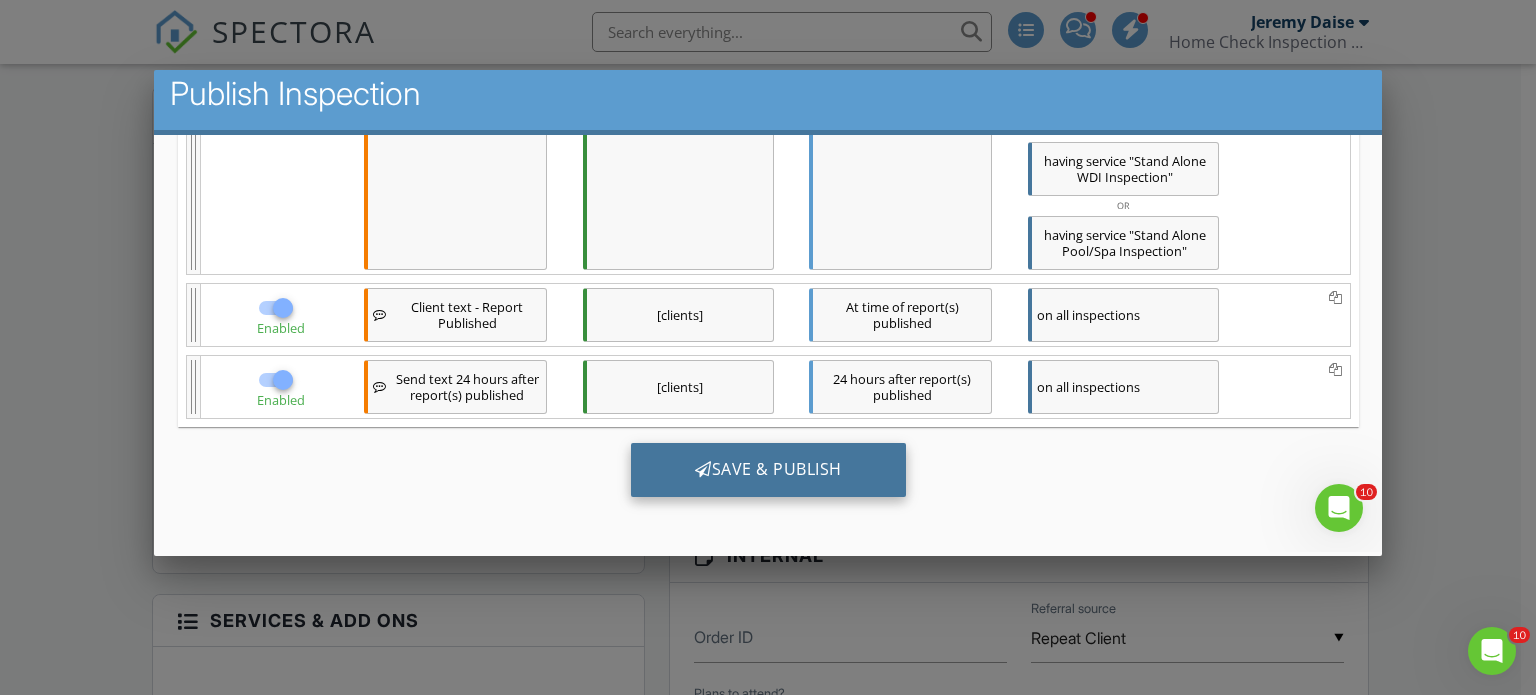 click on "Save & Publish" at bounding box center (767, 469) 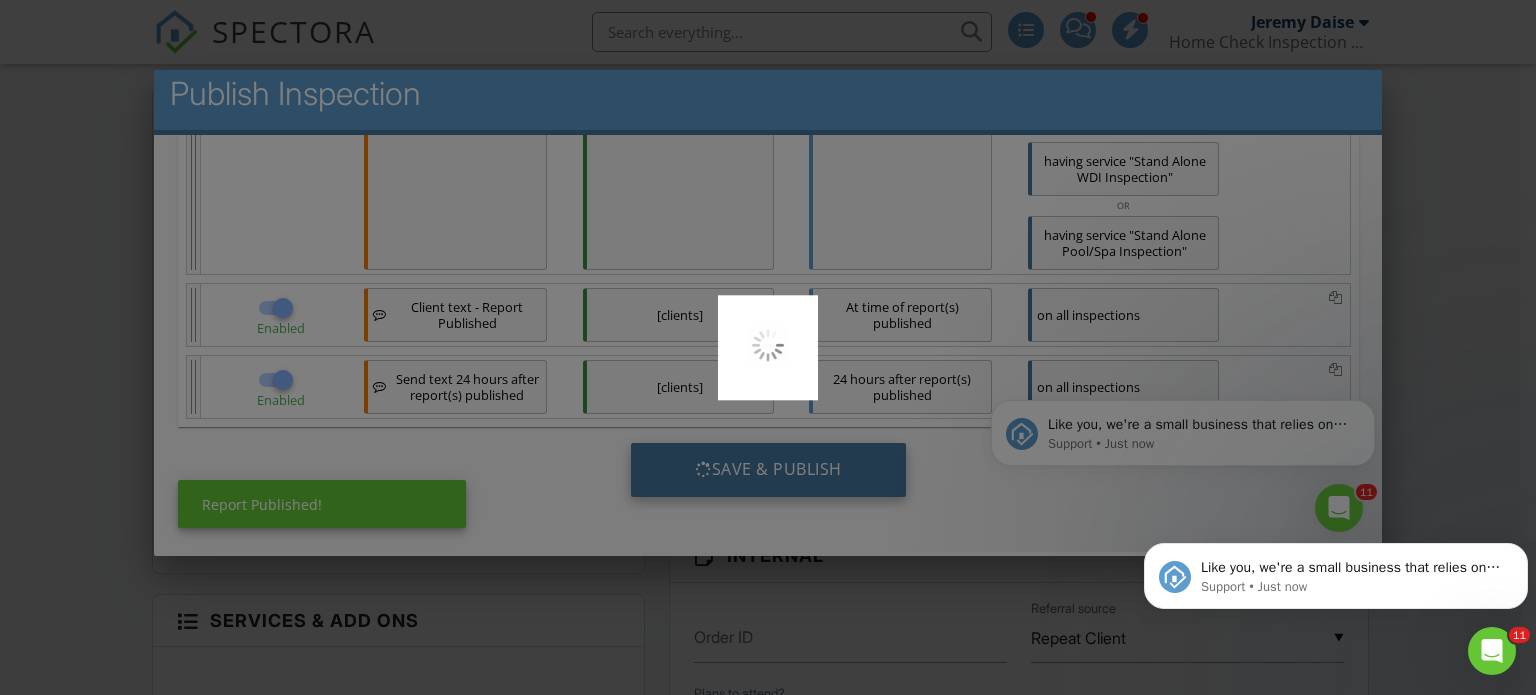 scroll, scrollTop: 0, scrollLeft: 0, axis: both 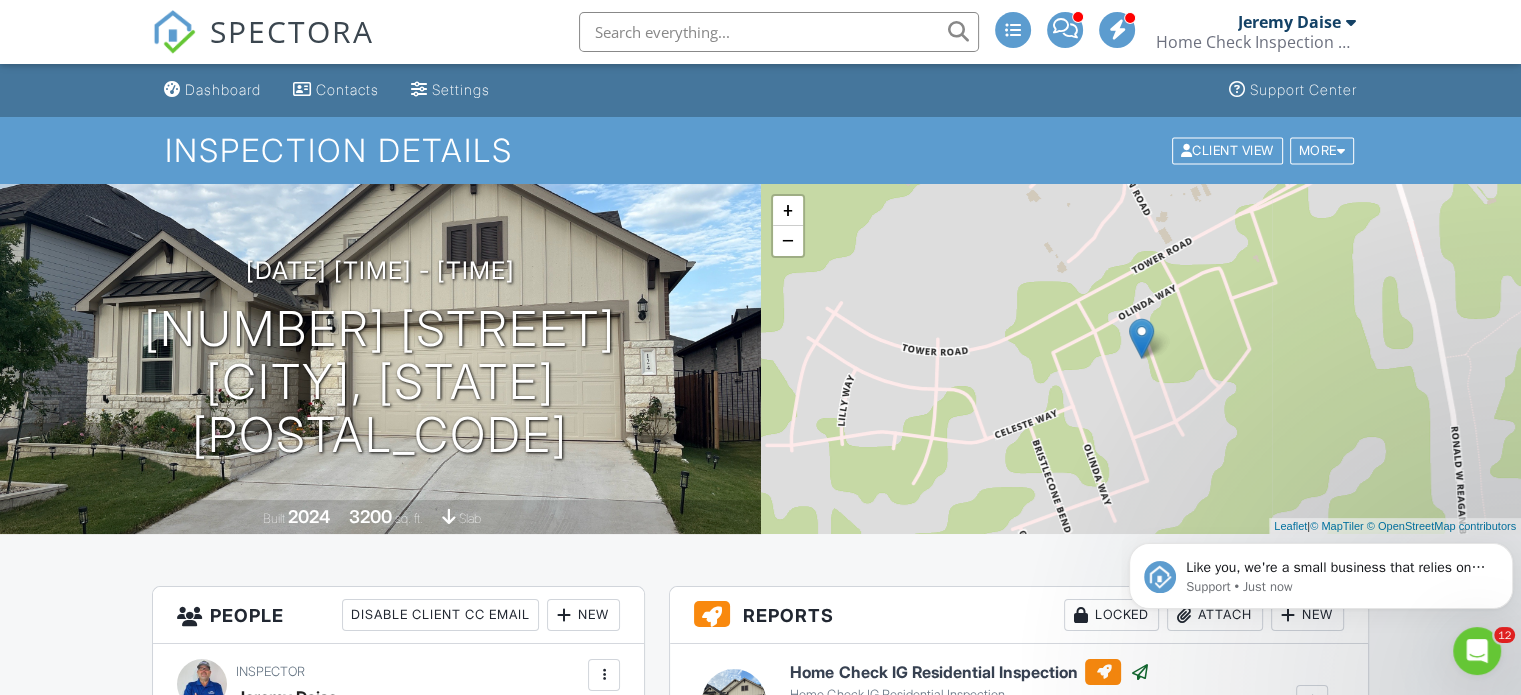 click on "Dashboard" at bounding box center [223, 89] 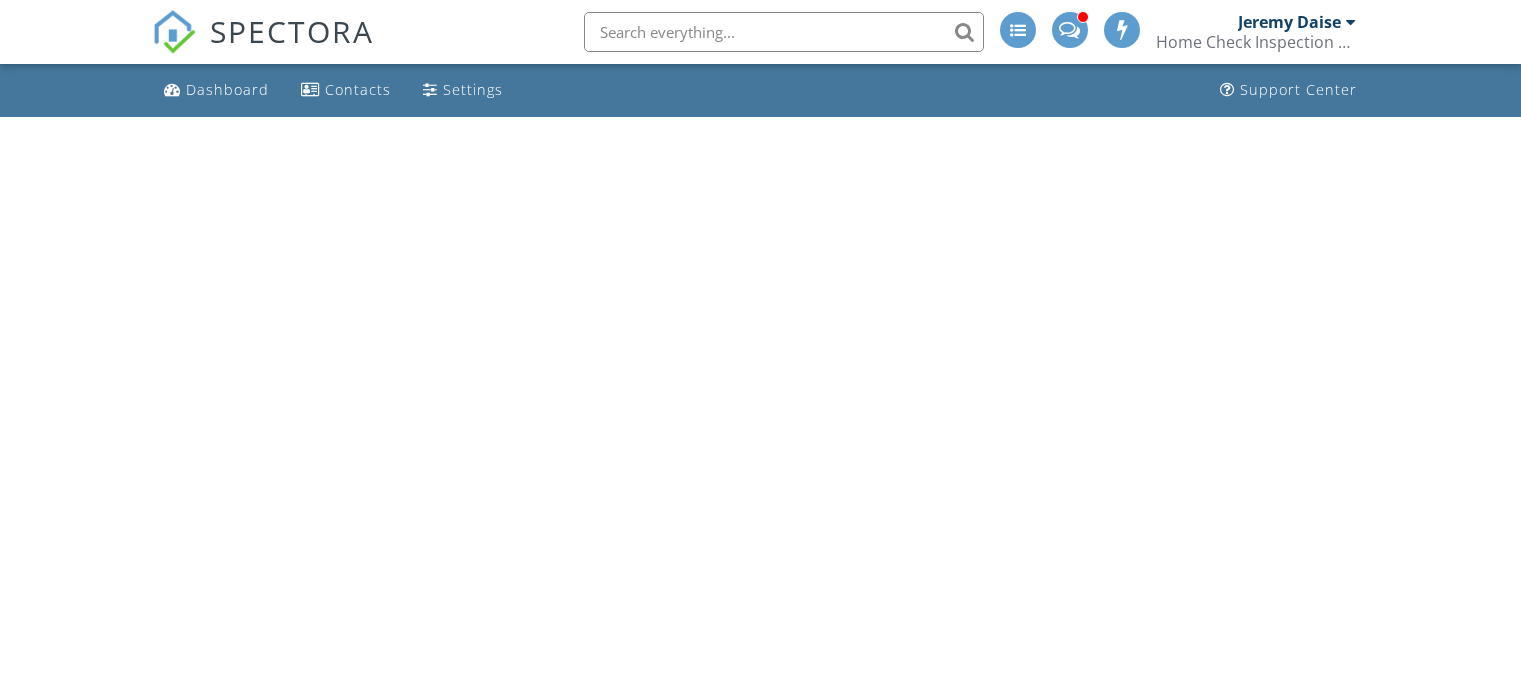 scroll, scrollTop: 0, scrollLeft: 0, axis: both 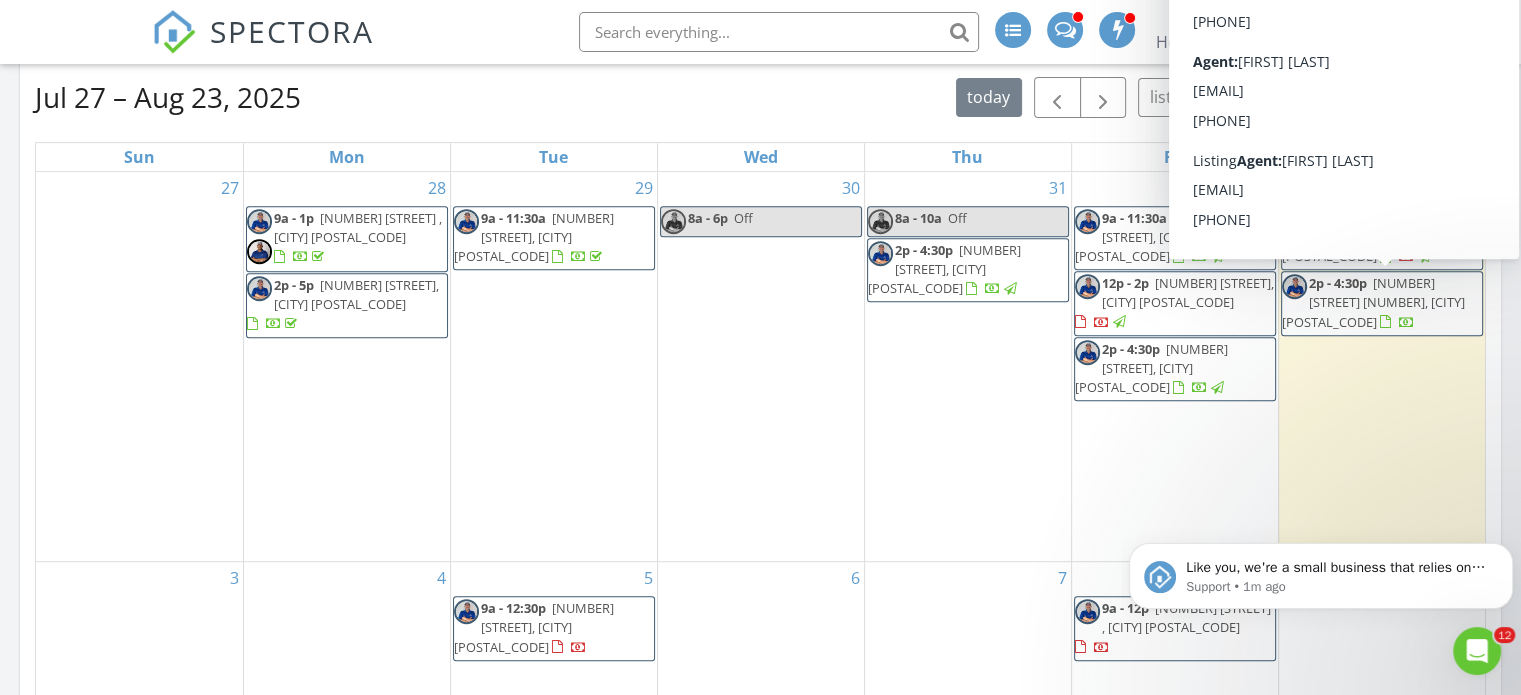 click on "2p - 4:30p
712 W 21st St 202, Austin 78705" at bounding box center (1373, 302) 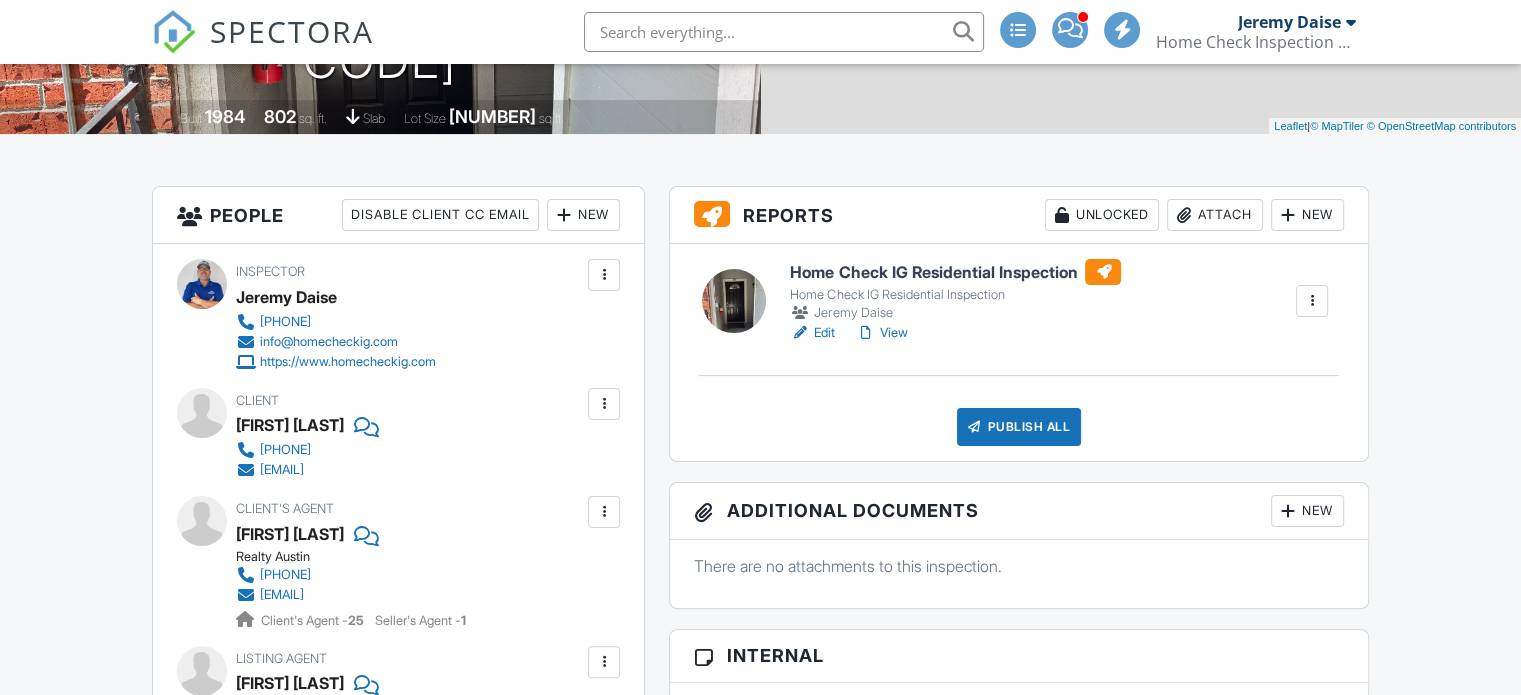 scroll, scrollTop: 0, scrollLeft: 0, axis: both 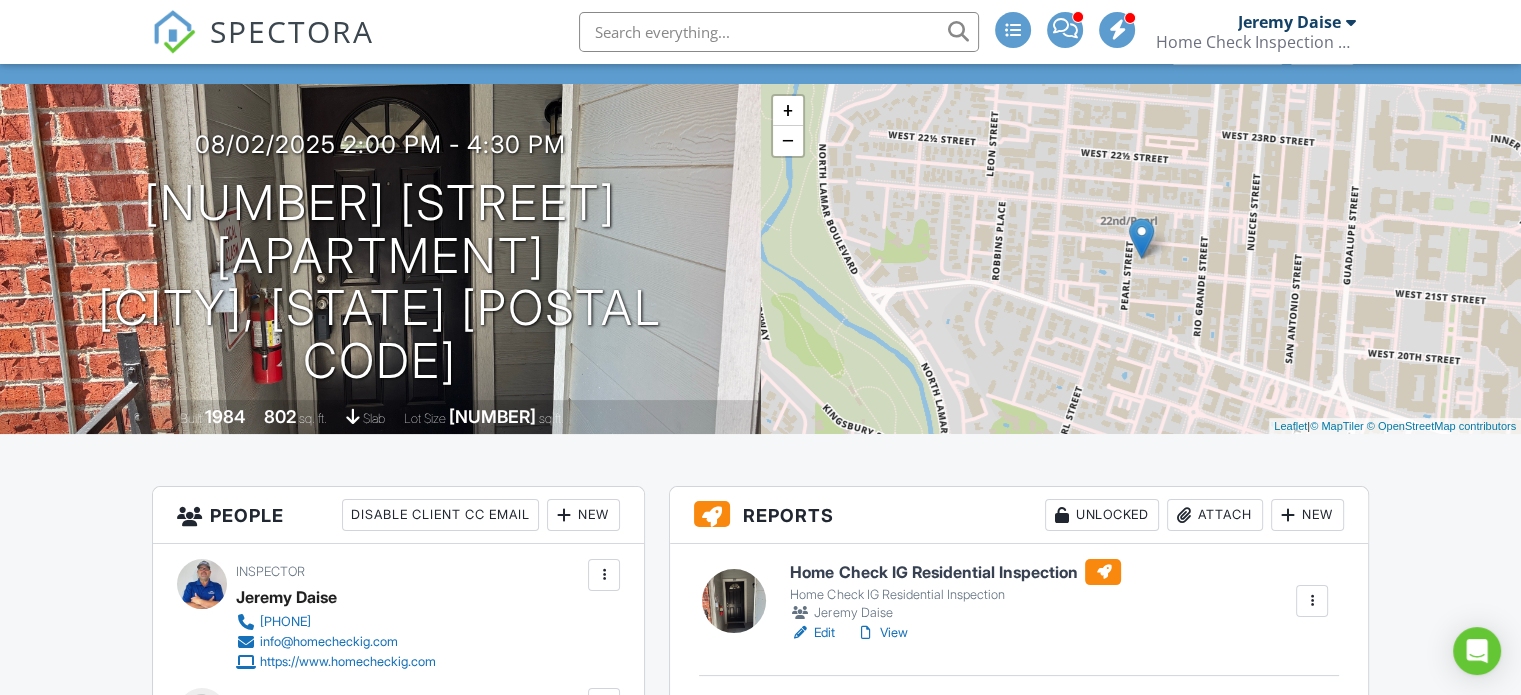click on "View" at bounding box center [881, 633] 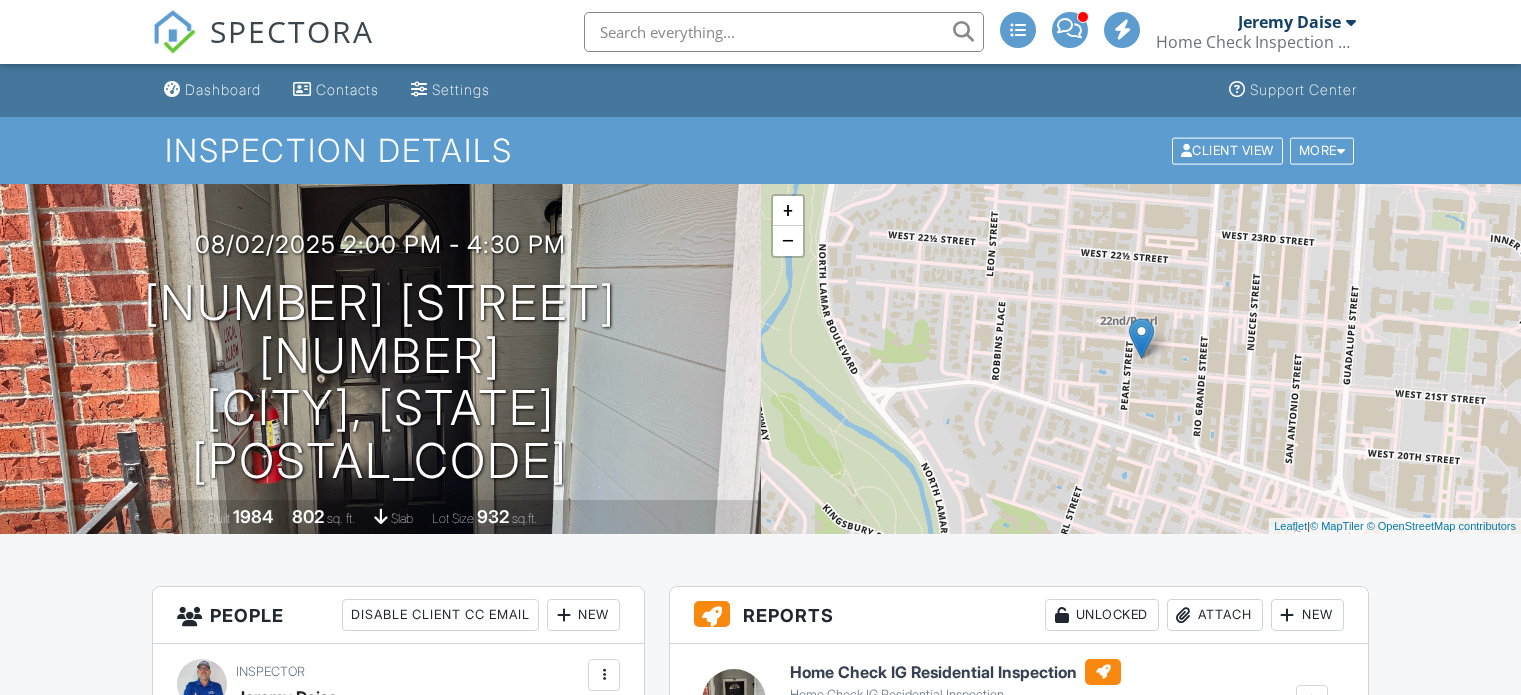 scroll, scrollTop: 0, scrollLeft: 0, axis: both 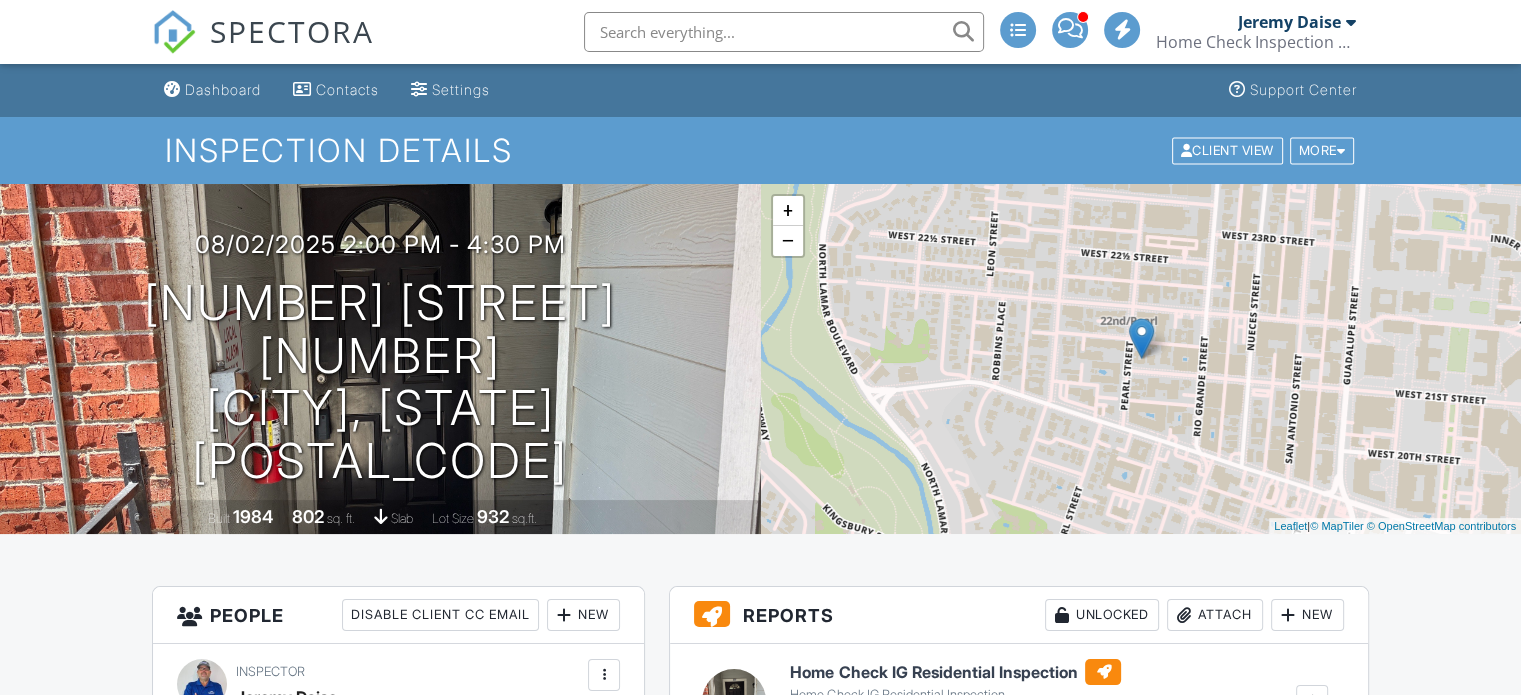 click on "Dashboard" at bounding box center (223, 89) 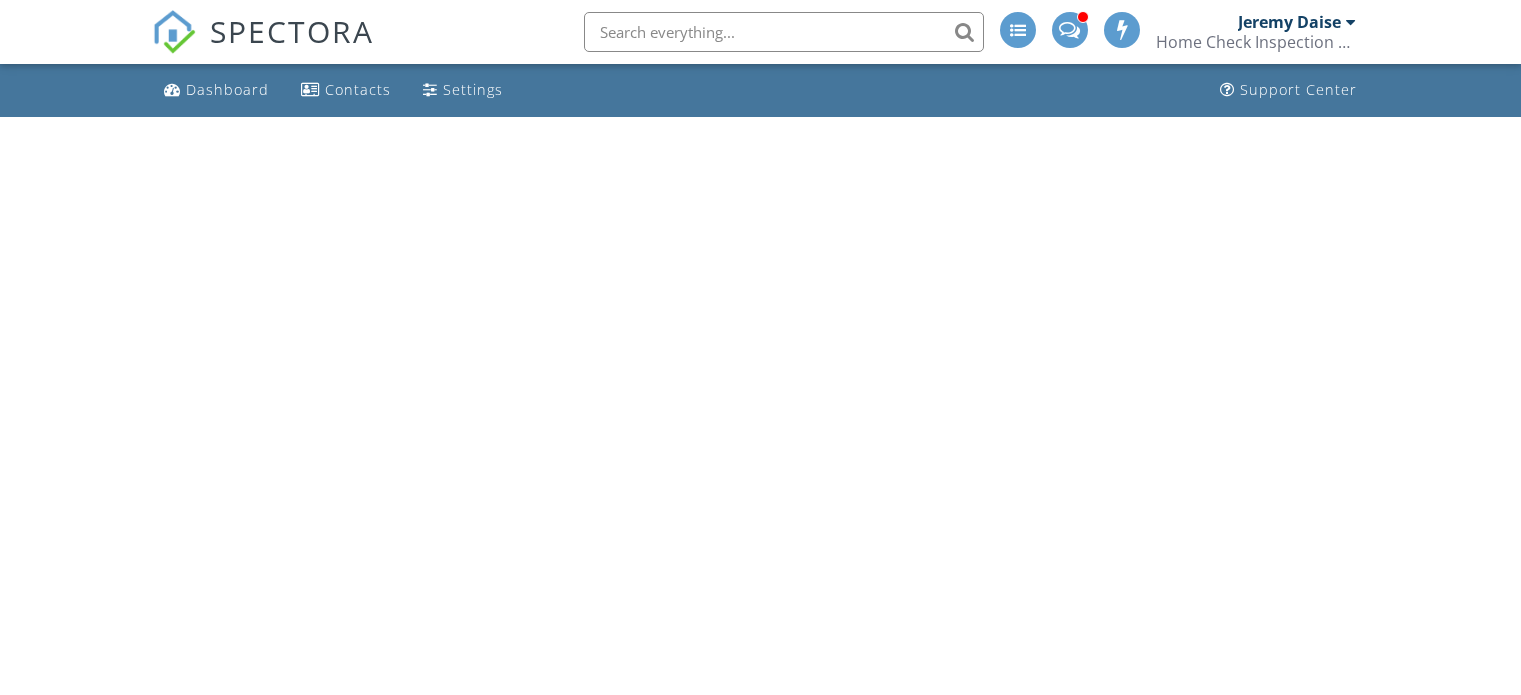 scroll, scrollTop: 0, scrollLeft: 0, axis: both 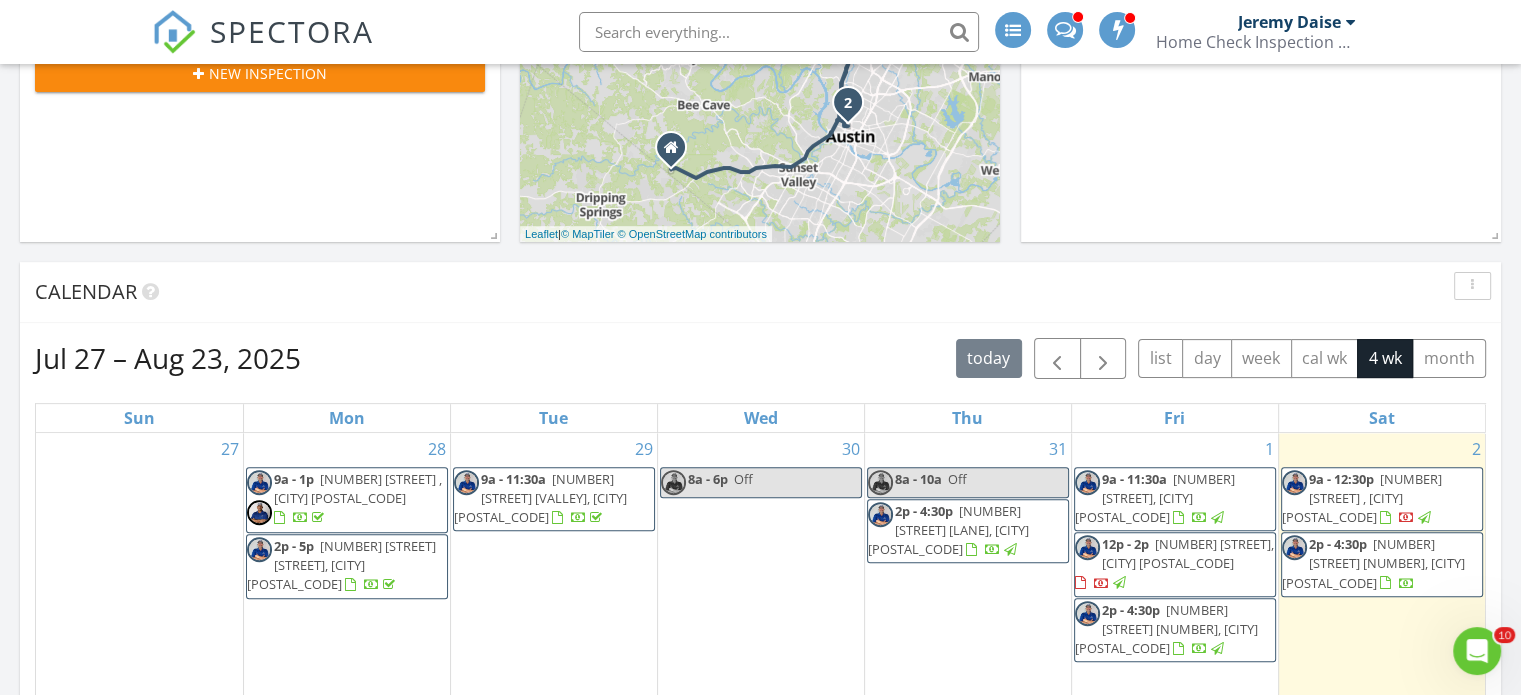 click on "[NUMBER] [STREET] , [CITY] [POSTAL_CODE]" at bounding box center [1362, 498] 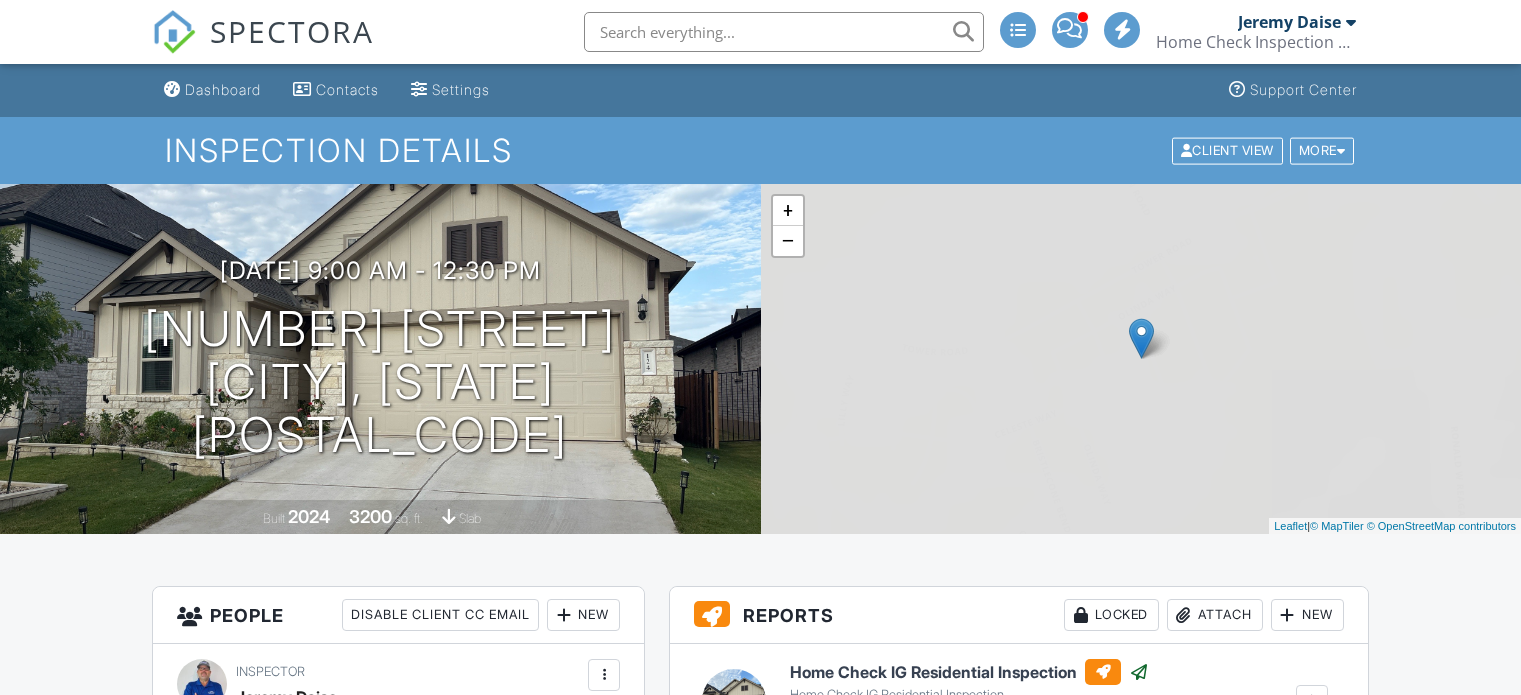 scroll, scrollTop: 0, scrollLeft: 0, axis: both 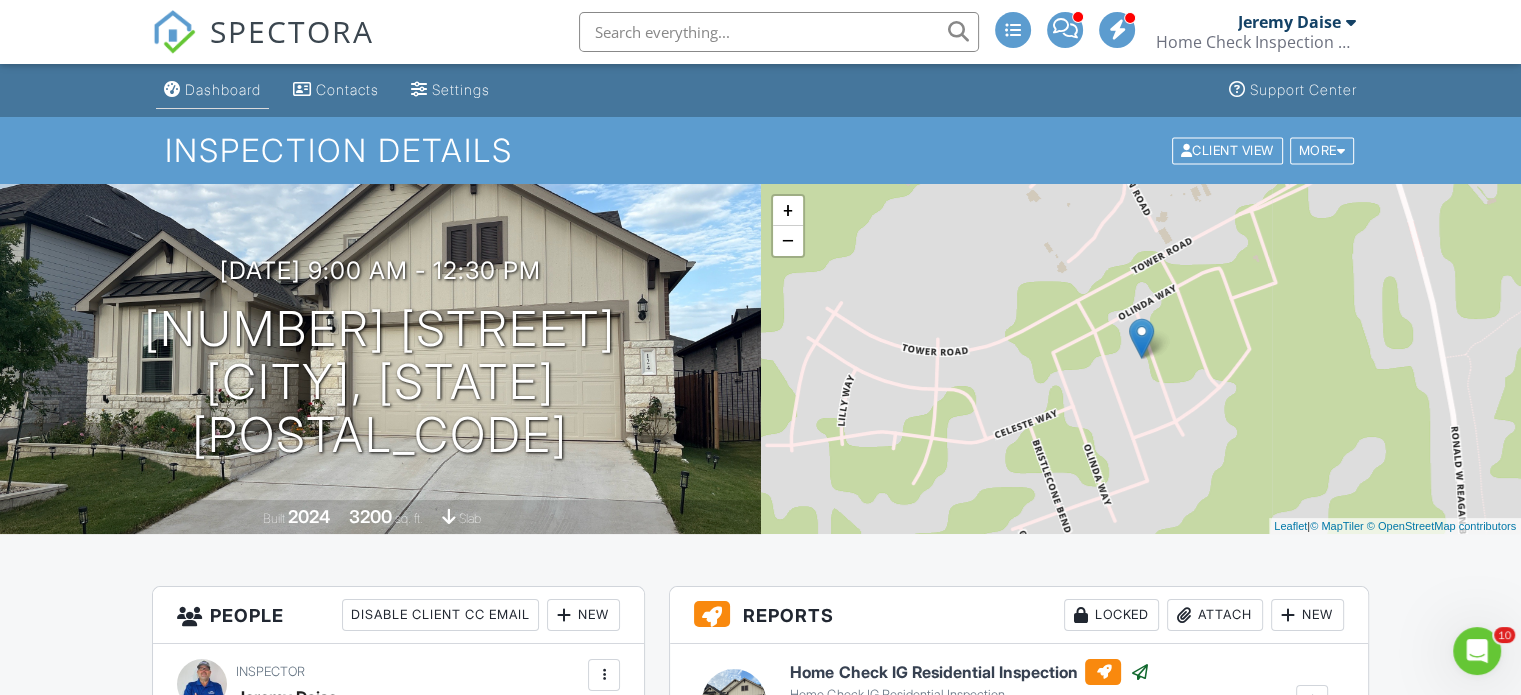 click on "Dashboard" at bounding box center (223, 89) 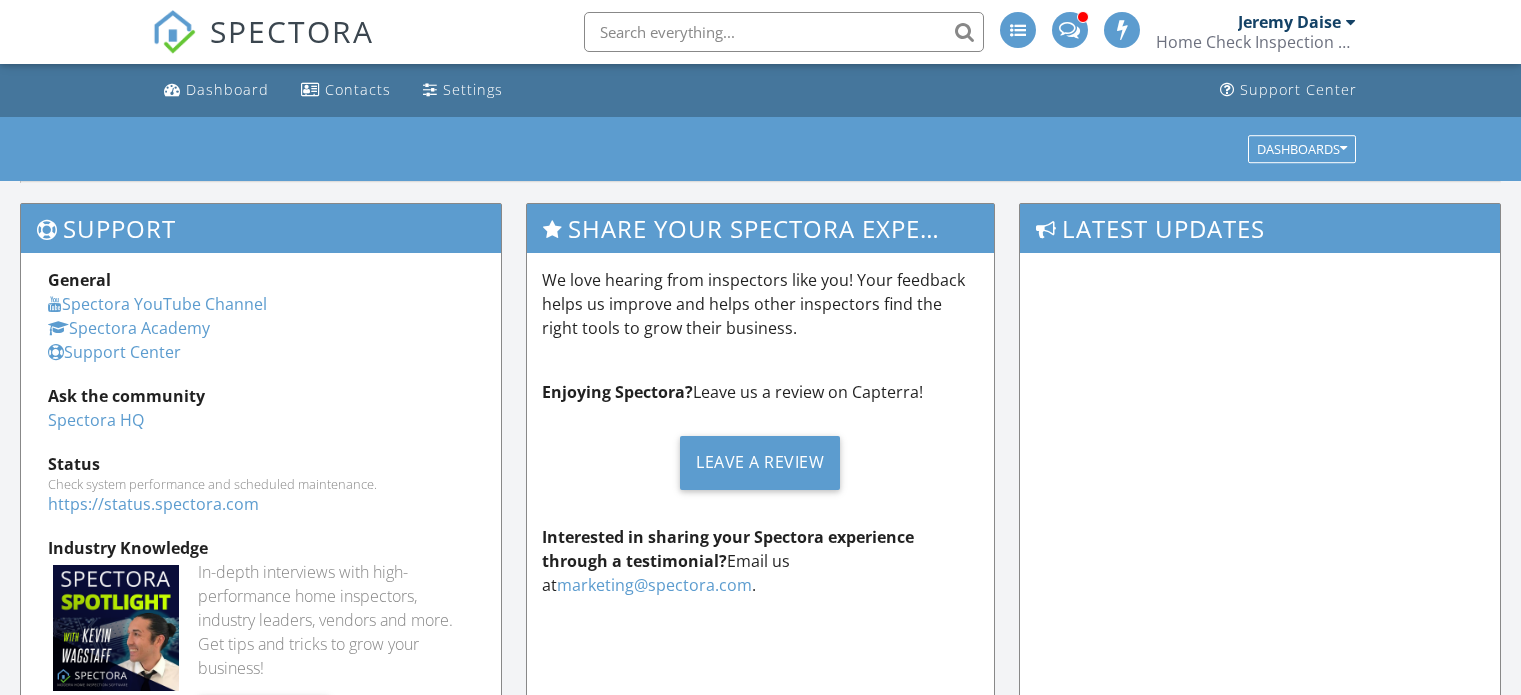 scroll, scrollTop: 0, scrollLeft: 0, axis: both 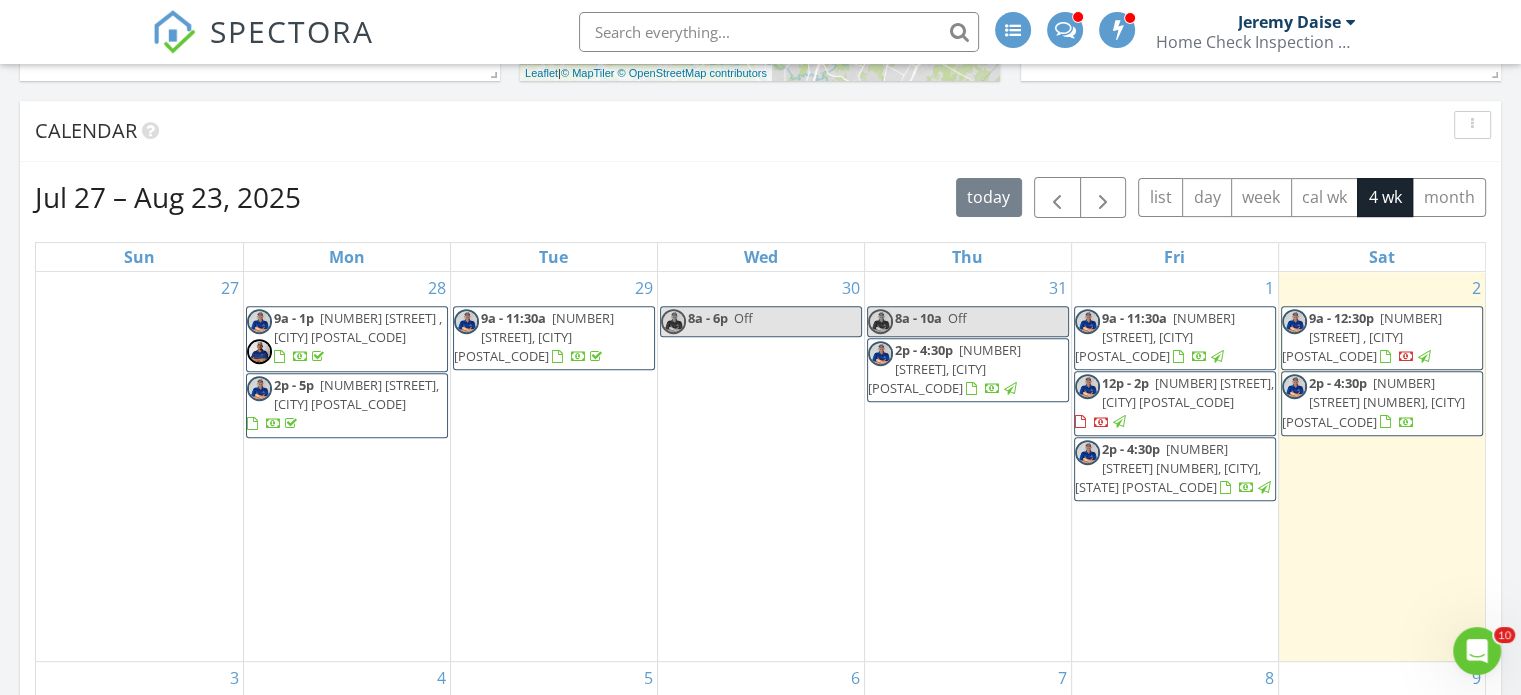 click on "712 W 21st St 202, Austin 78705" at bounding box center (1373, 402) 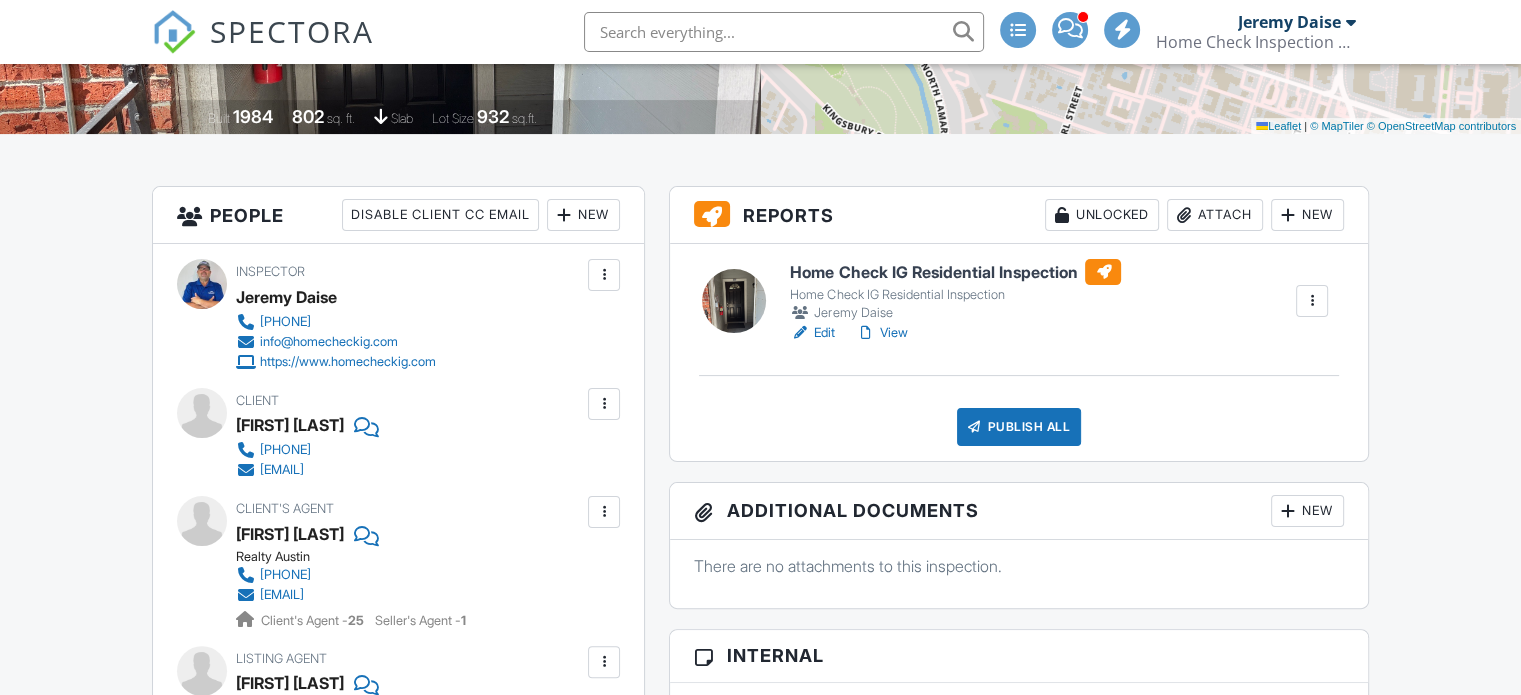 scroll, scrollTop: 400, scrollLeft: 0, axis: vertical 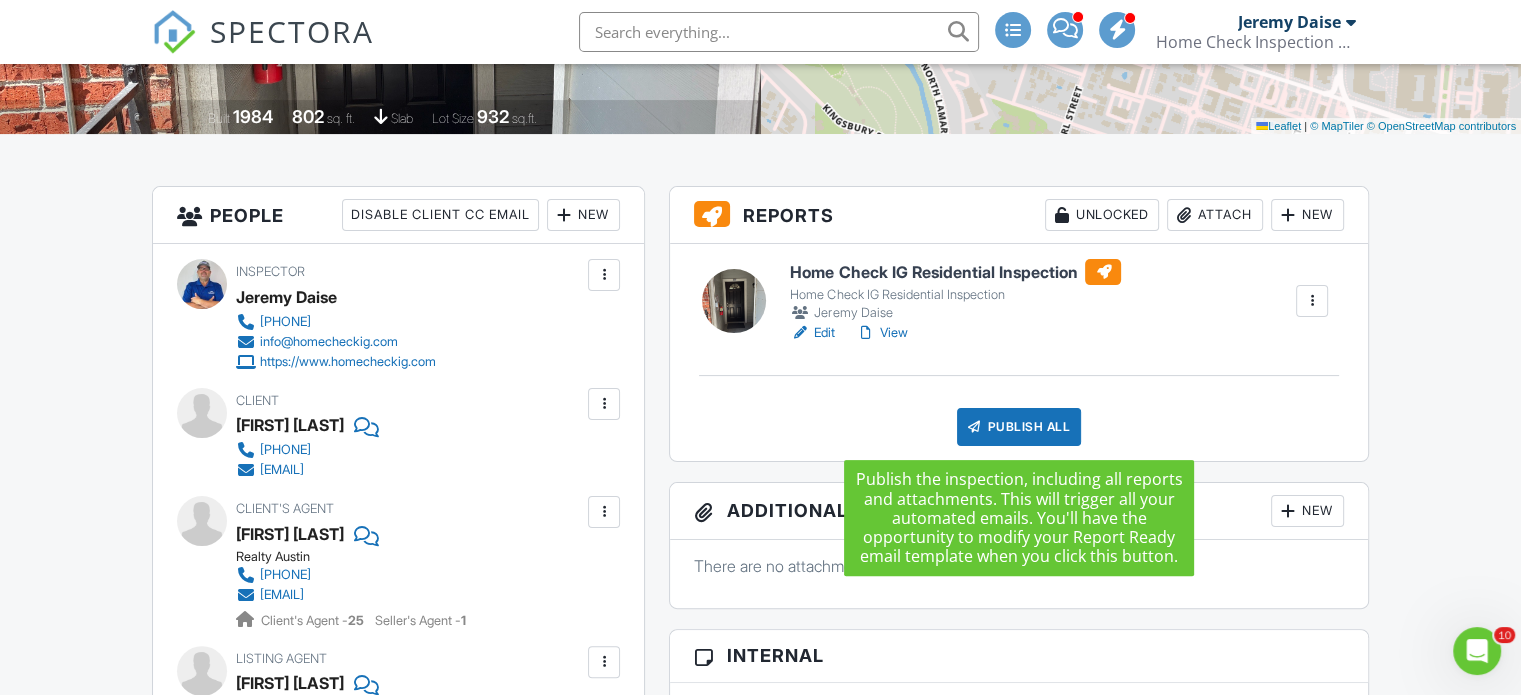 click on "Publish All" at bounding box center (1019, 427) 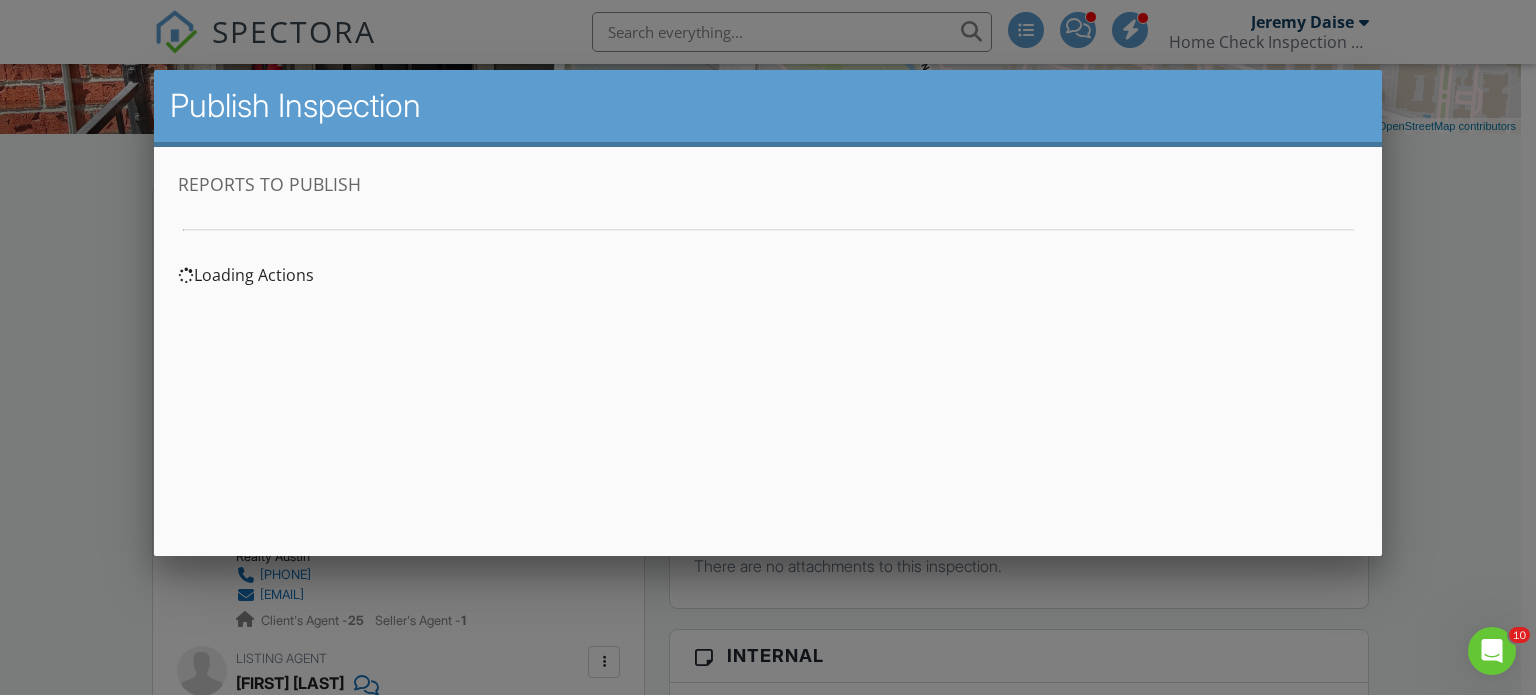scroll, scrollTop: 0, scrollLeft: 0, axis: both 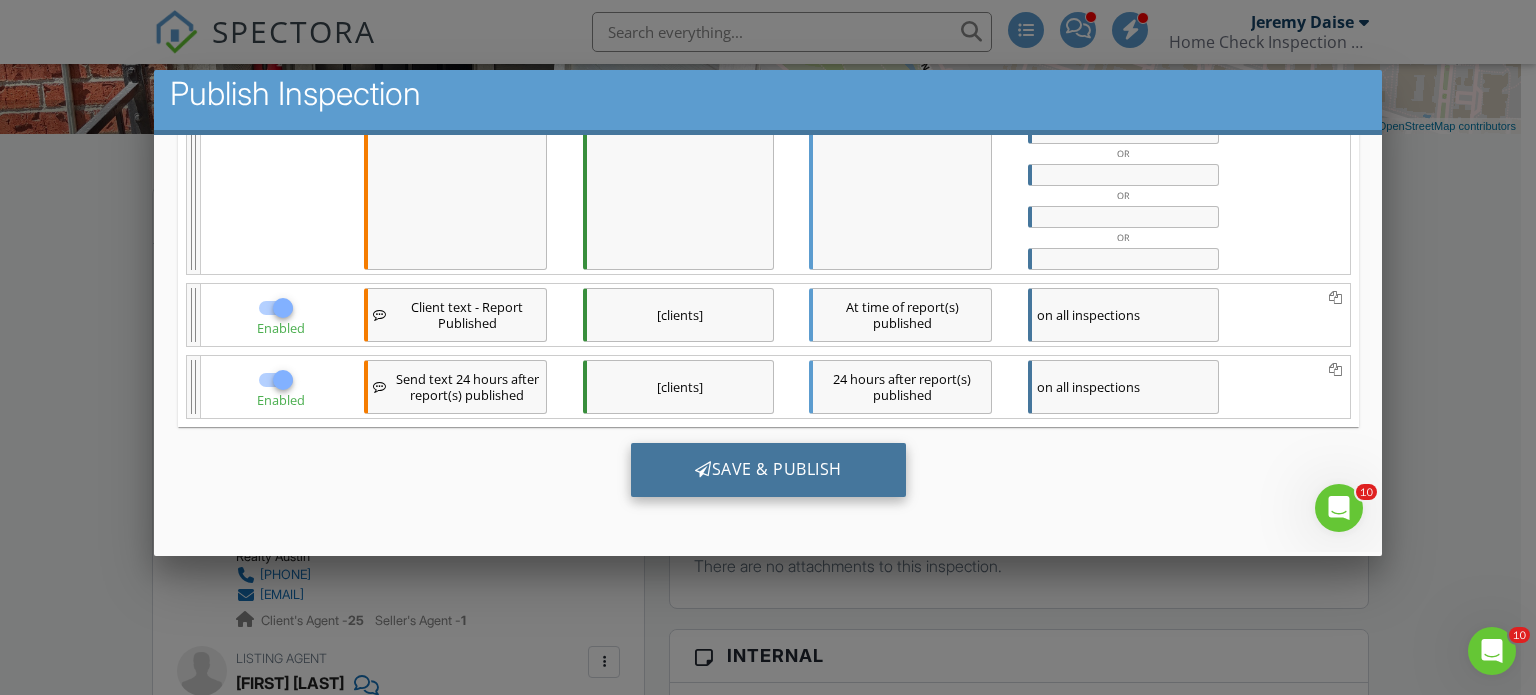 click on "Save & Publish" at bounding box center (767, 469) 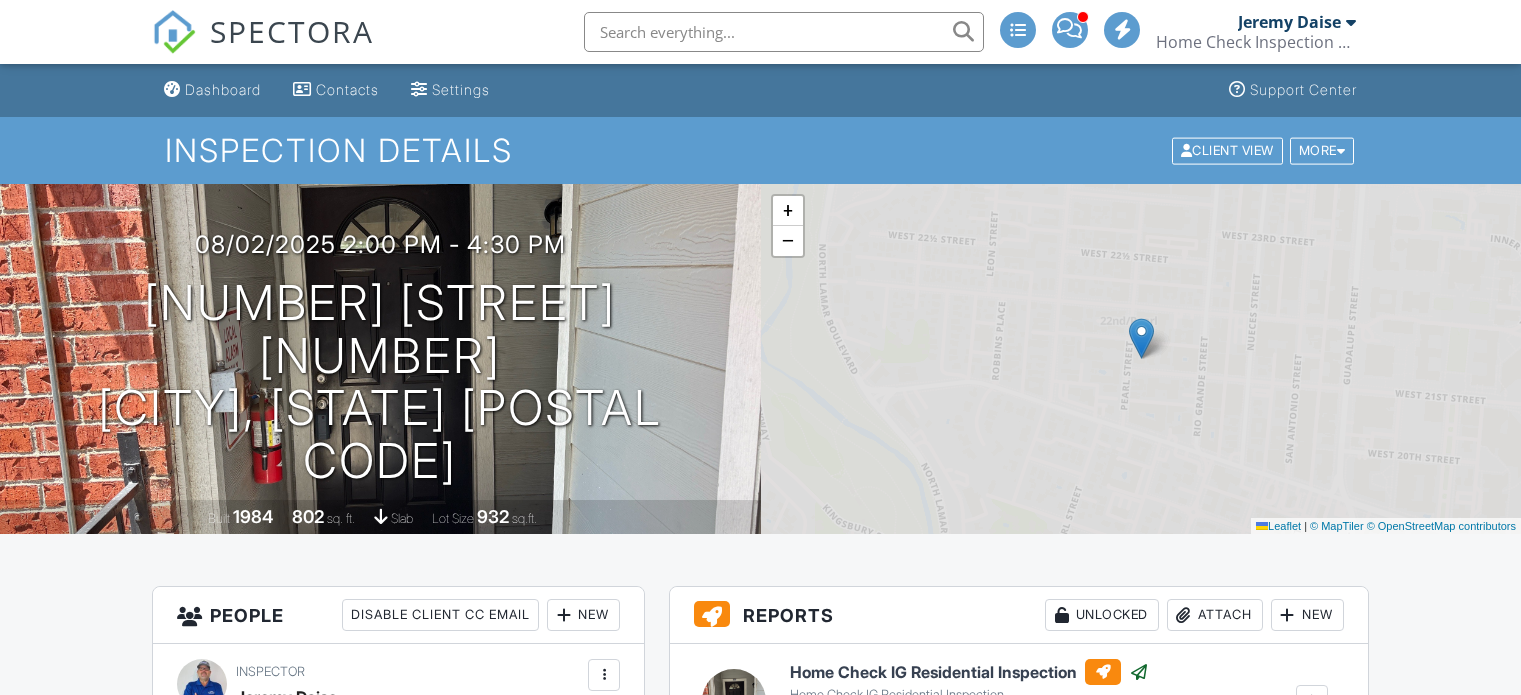 scroll, scrollTop: 0, scrollLeft: 0, axis: both 